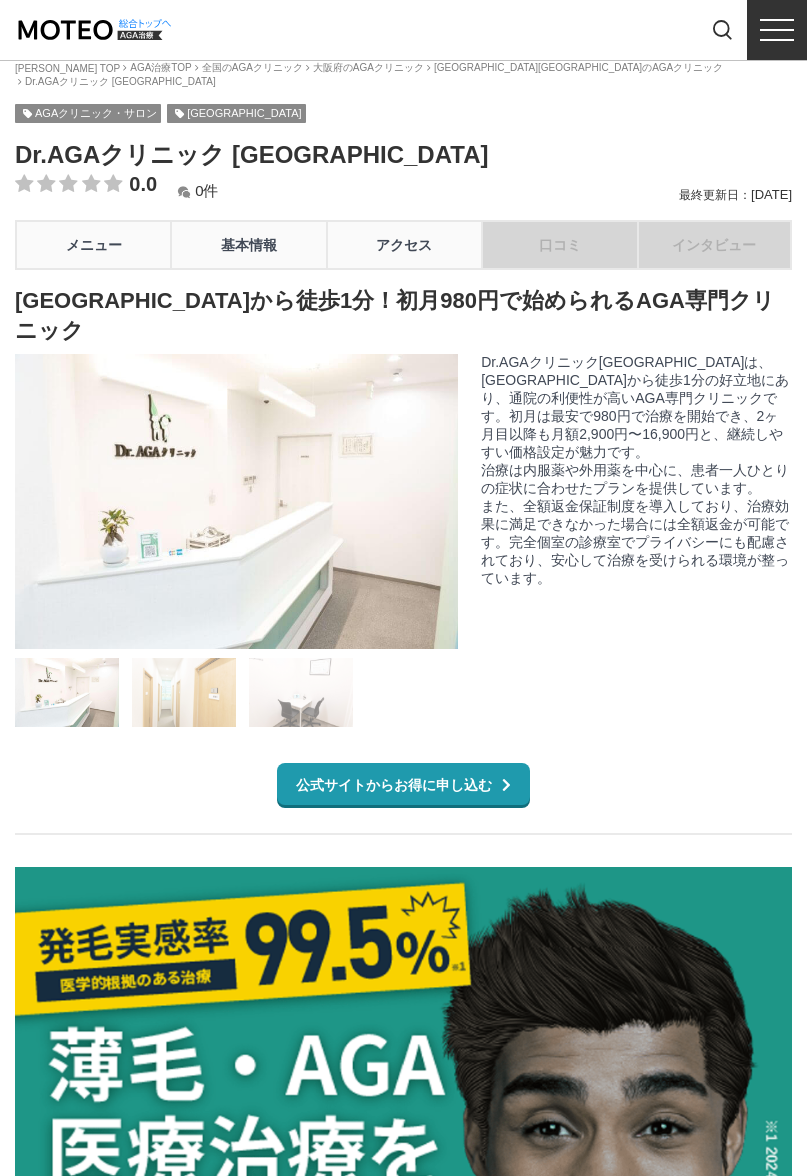 scroll, scrollTop: 0, scrollLeft: 0, axis: both 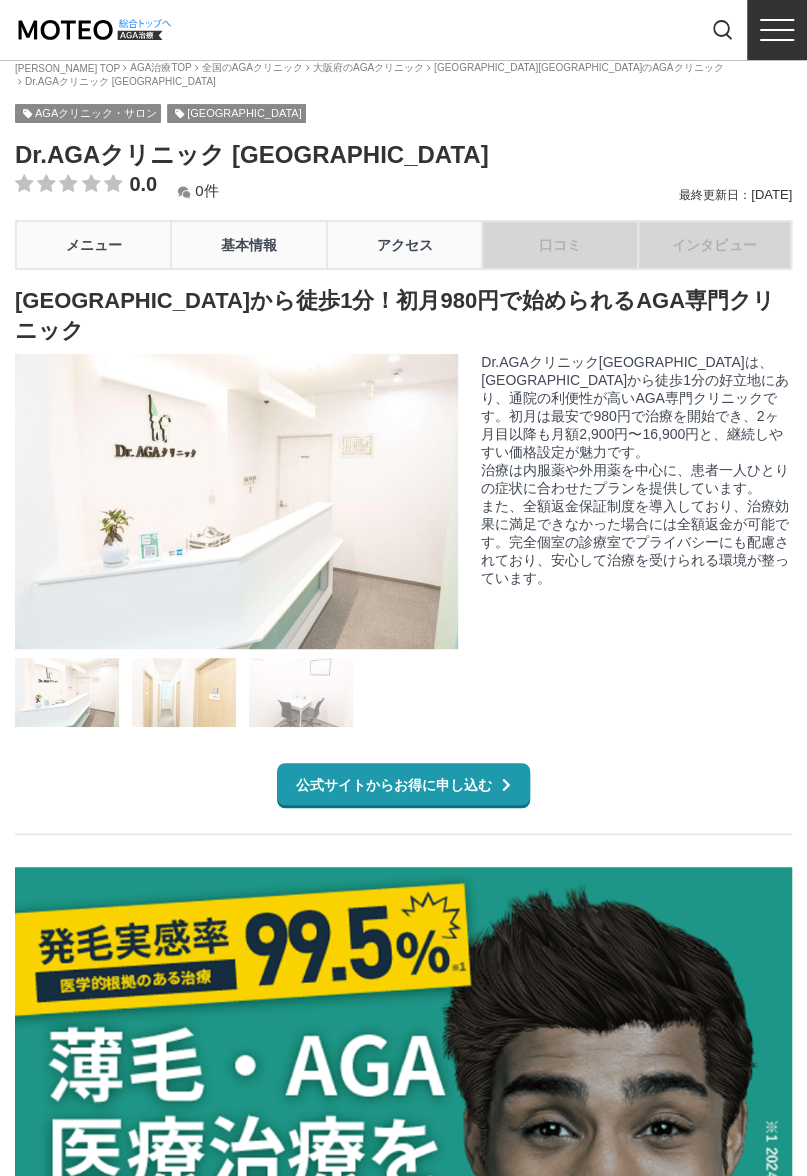 click at bounding box center [145, 23] 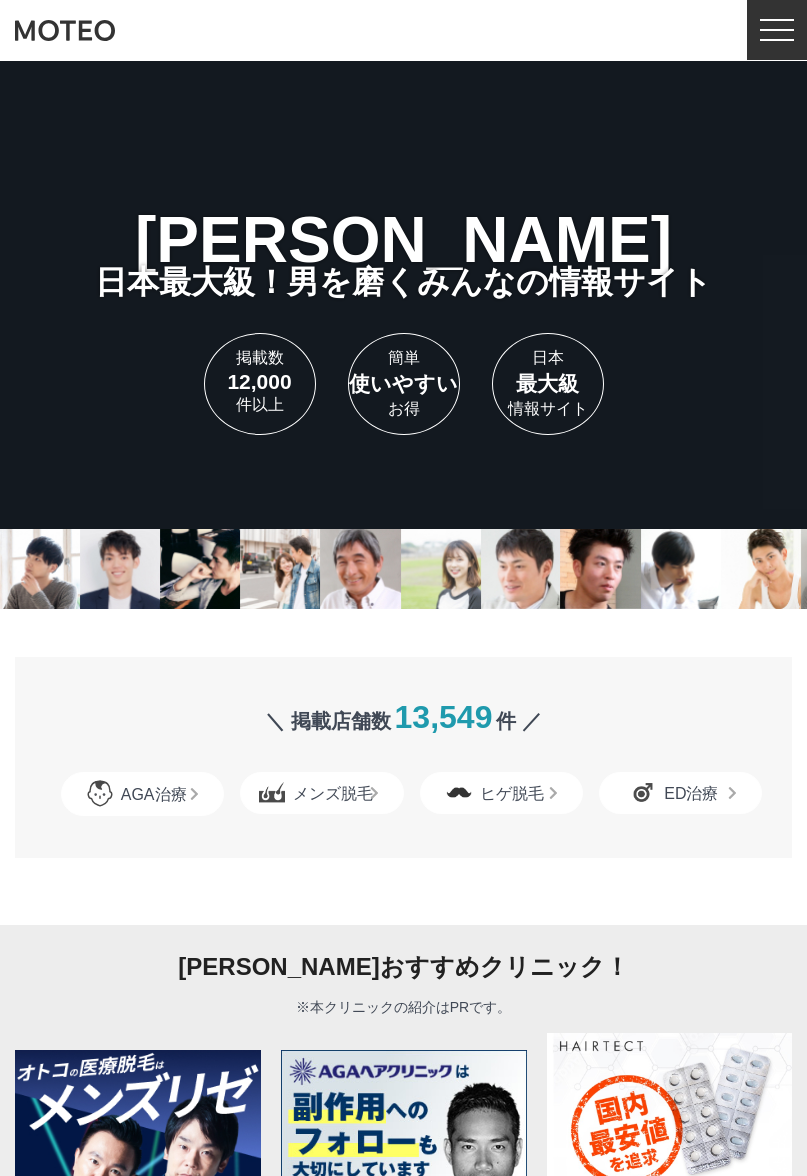 scroll, scrollTop: 0, scrollLeft: 0, axis: both 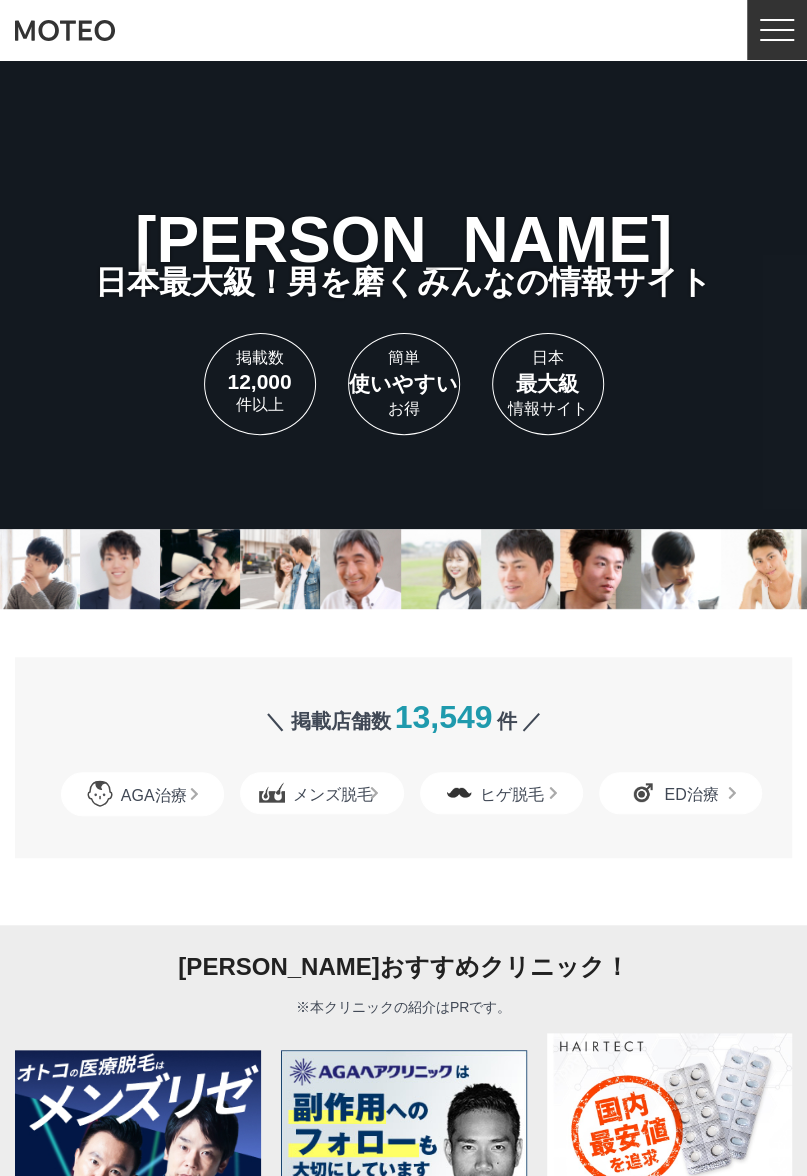 click at bounding box center (777, 30) 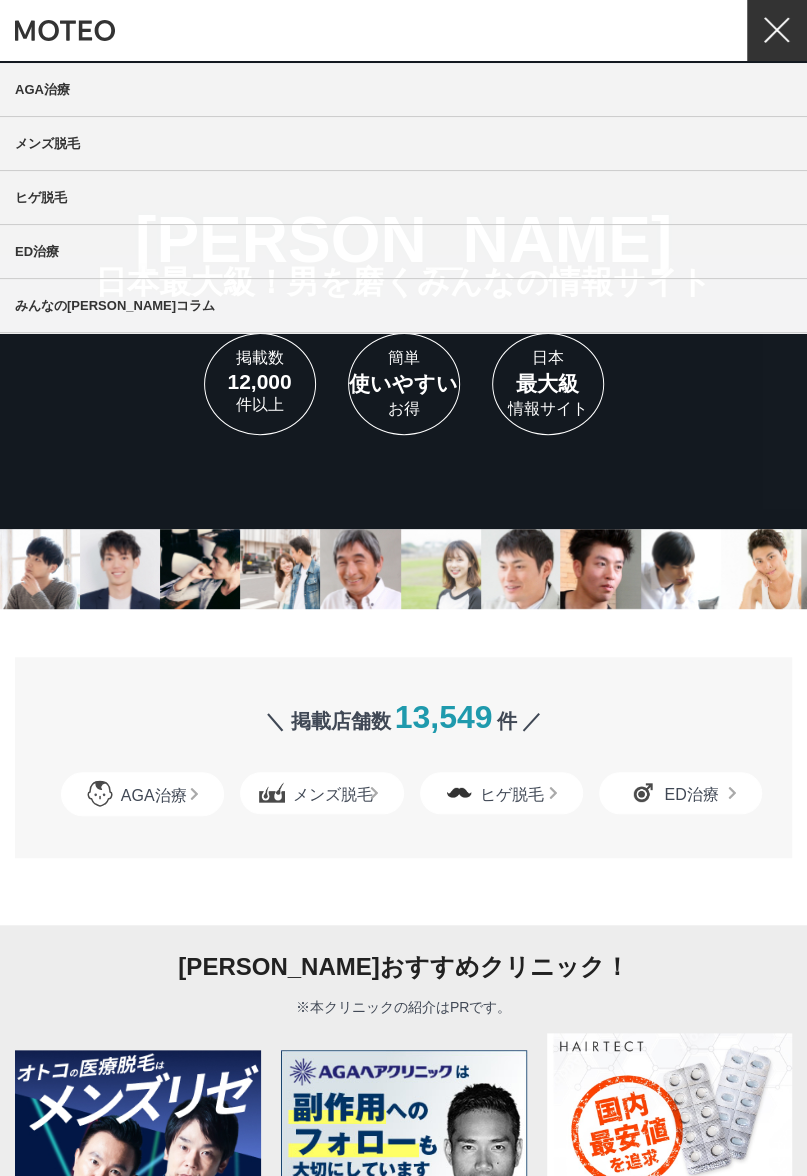 click on "AGA治療" at bounding box center (403, 89) 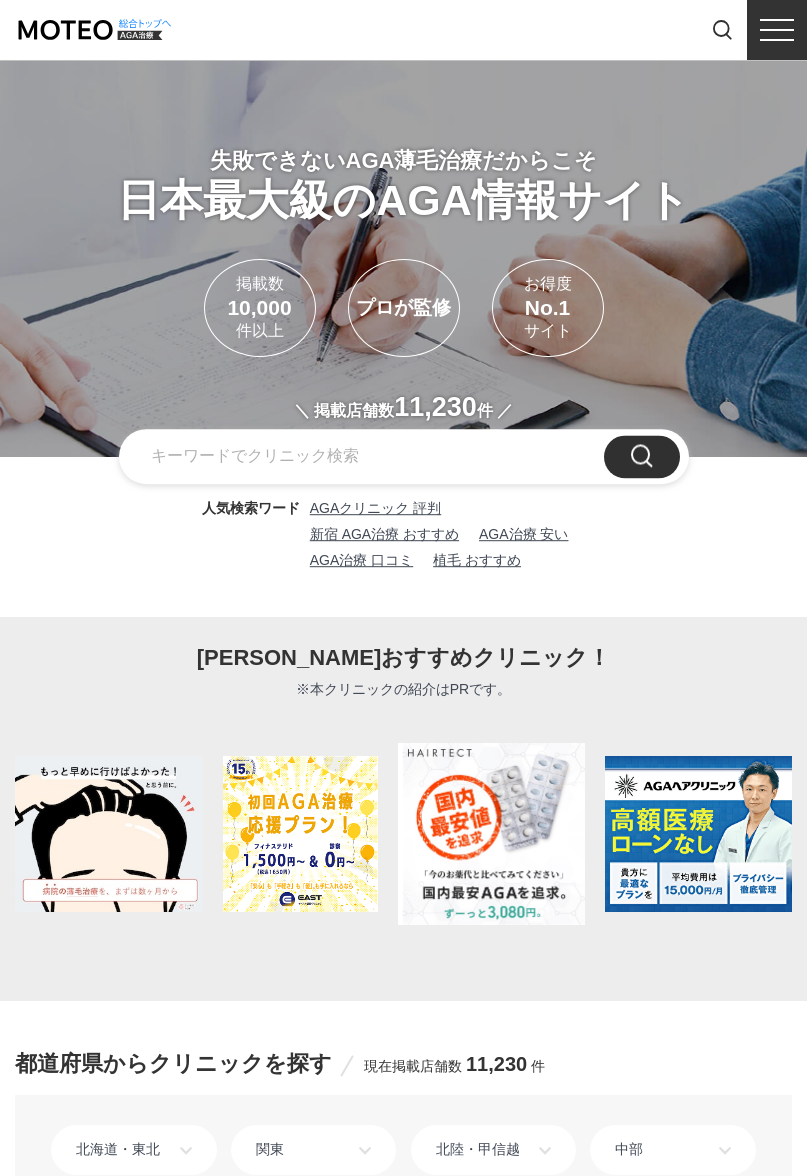 scroll, scrollTop: 0, scrollLeft: 0, axis: both 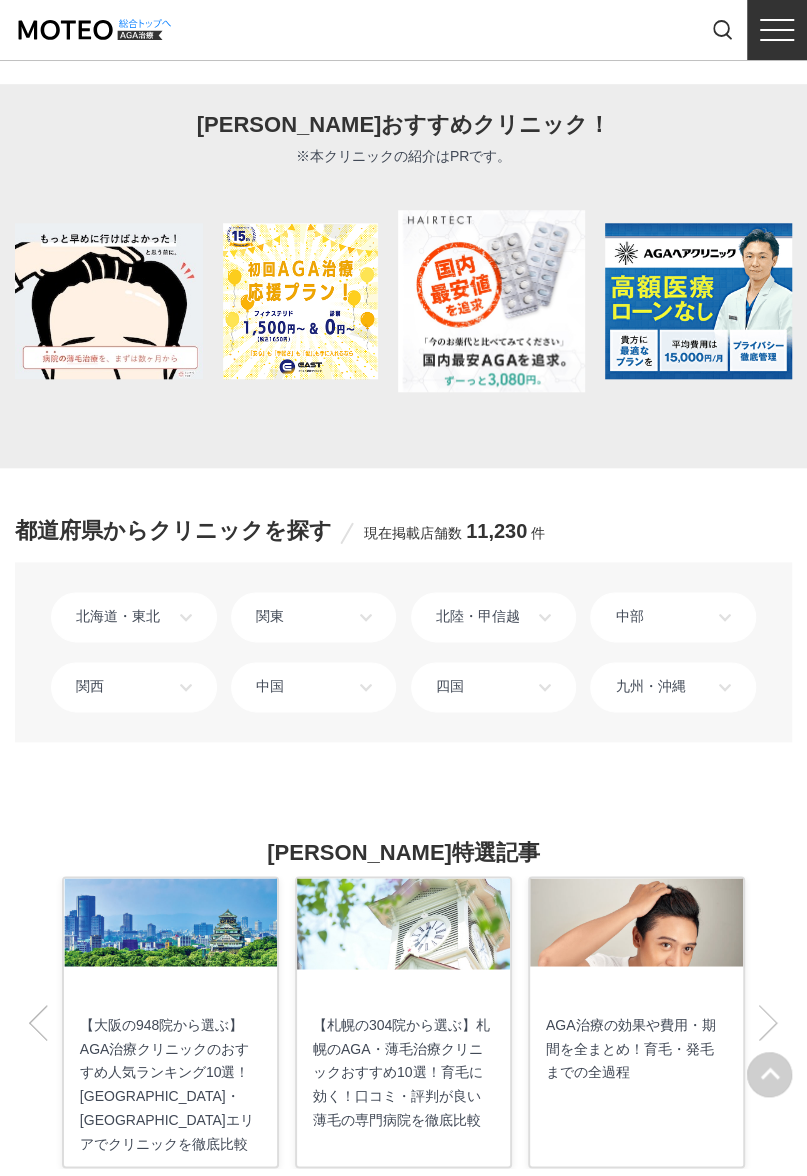 click on "中部" at bounding box center (673, 617) 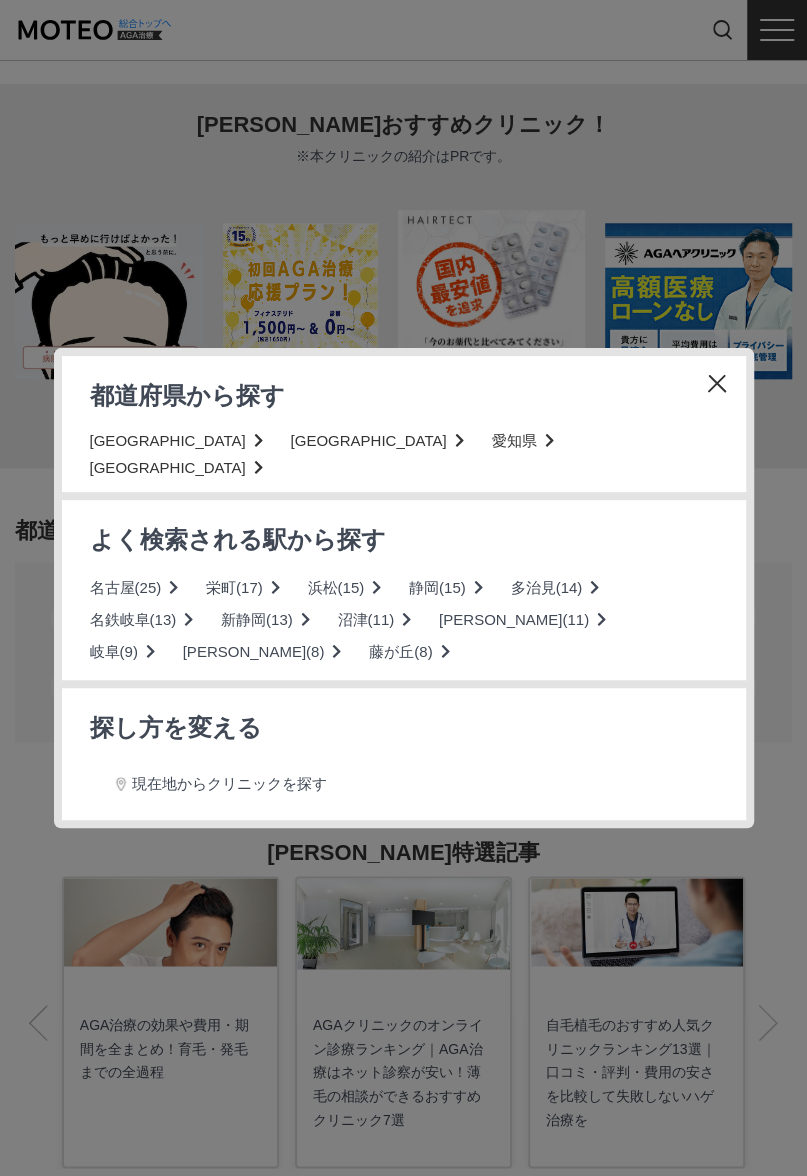 click on "藤が丘(8)" at bounding box center (409, 652) 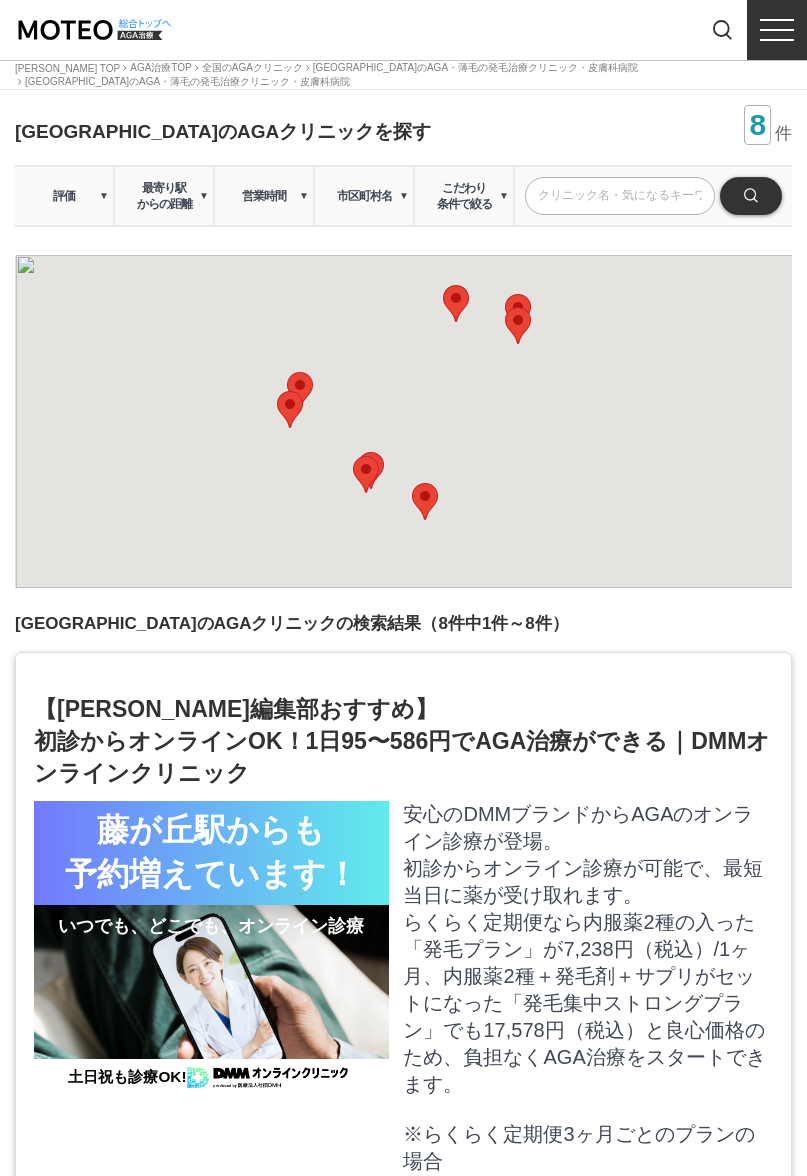 scroll, scrollTop: 0, scrollLeft: 0, axis: both 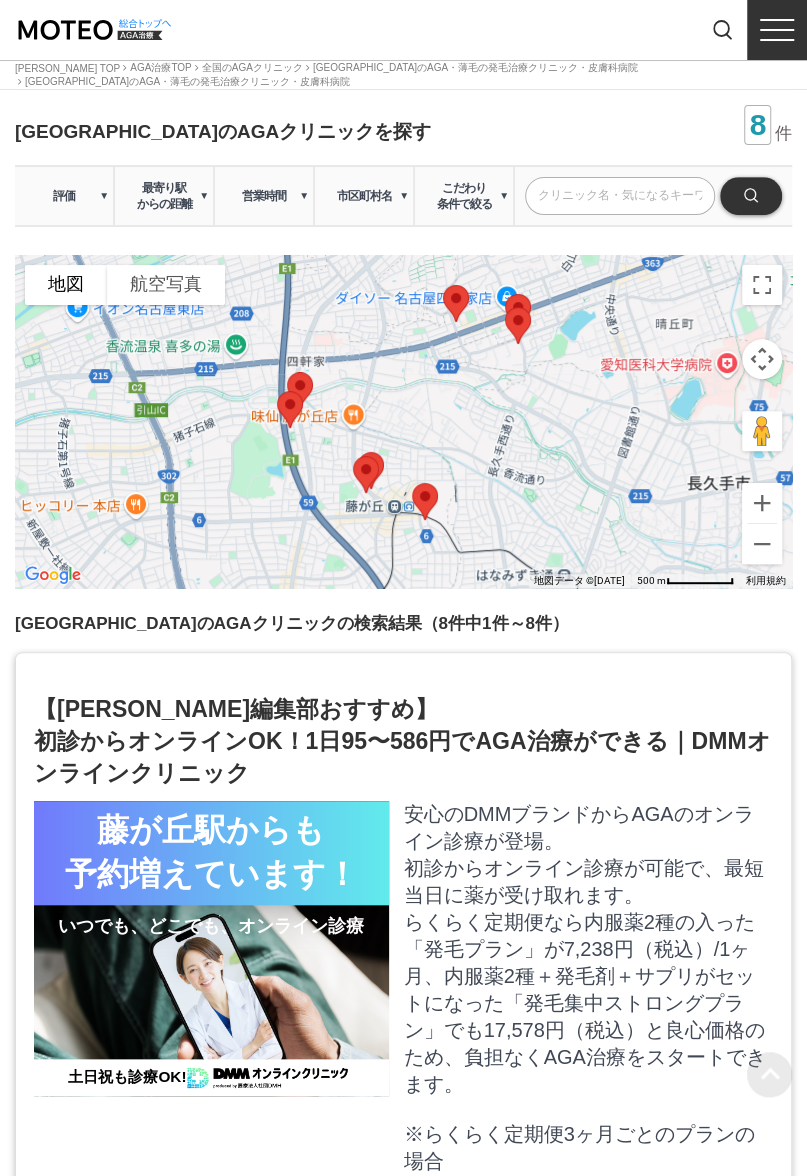 click on "【MOTEO編集部おすすめ】 初診からオンラインOK！1日95〜586円でAGA治療ができる｜DMMオンラインクリニック
藤が丘駅からも 予約増えています！
いつでも、どこでも、オンライン診療
土日祝も診療OK!
安心のDMMブランドからAGAのオンライン診療が登場。
初診からオンライン診療が可能で、最短当日に薬が受け取れます。
※らくらく定期便3ヶ月ごとのプランの場合" at bounding box center (403, 987) 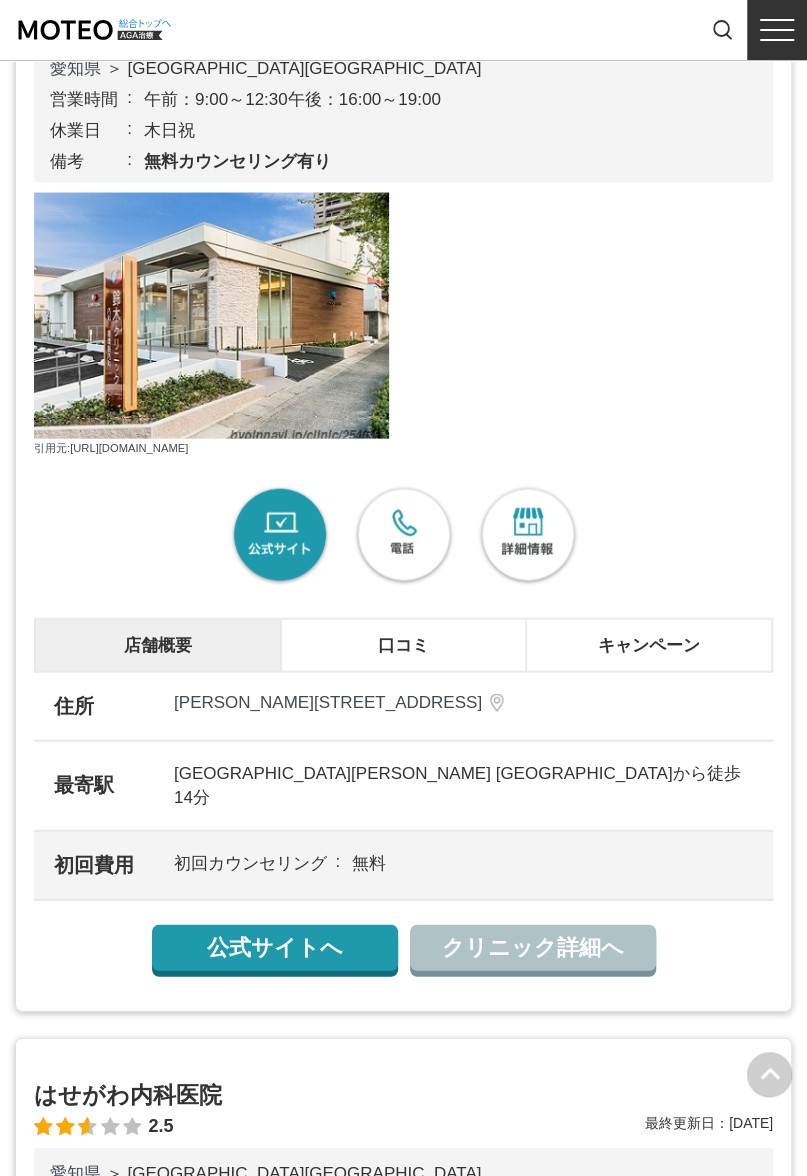 scroll, scrollTop: 1418, scrollLeft: 0, axis: vertical 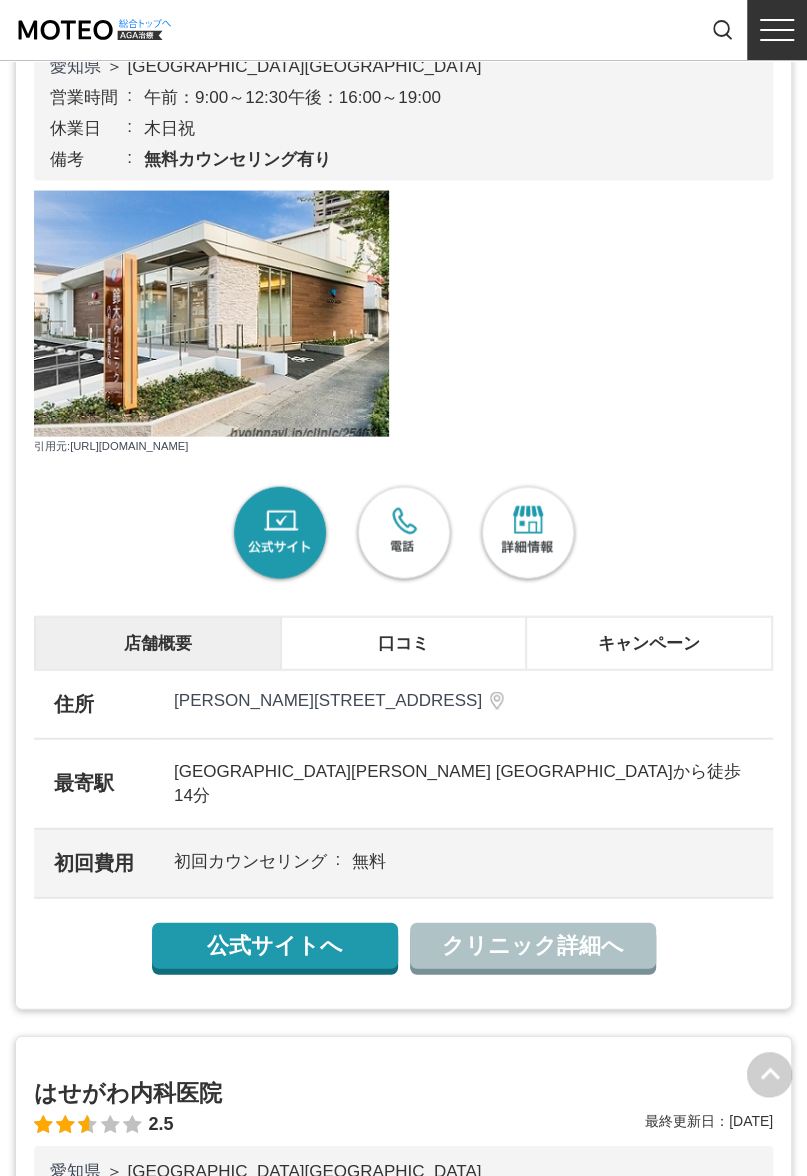 click on "公式サイトへ" at bounding box center (275, 945) 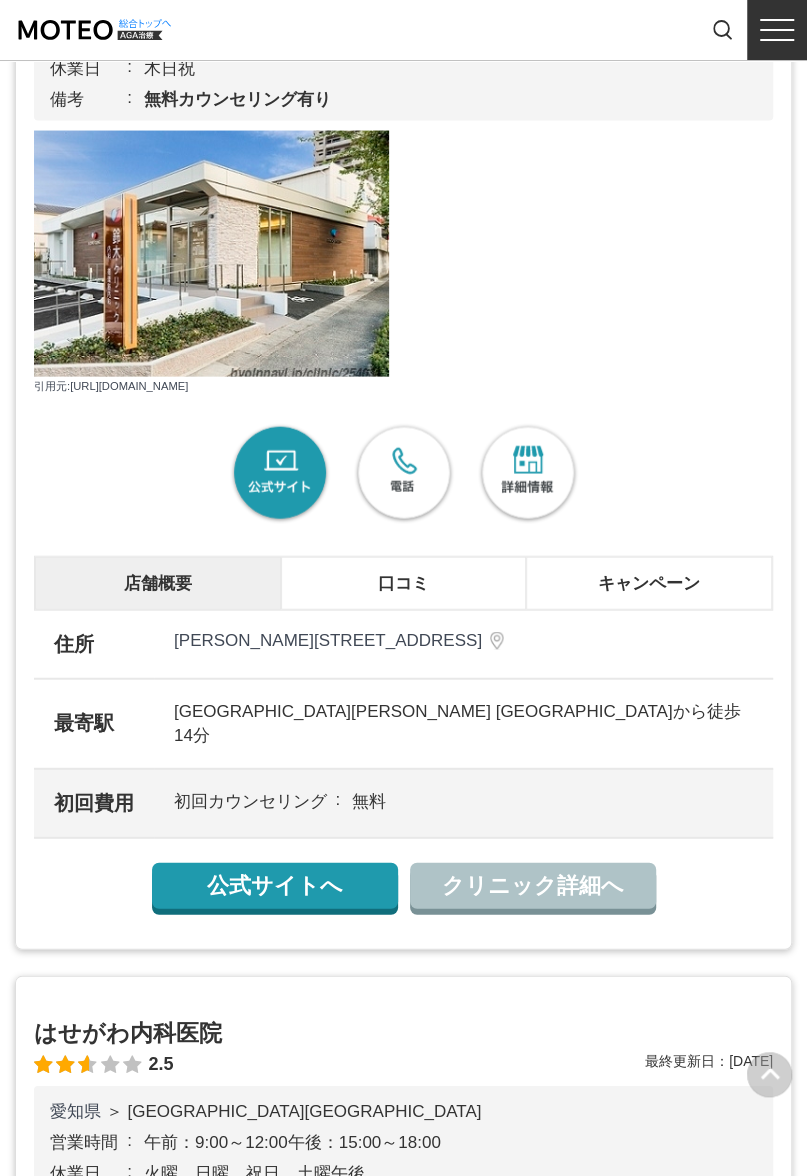 scroll, scrollTop: 1514, scrollLeft: 0, axis: vertical 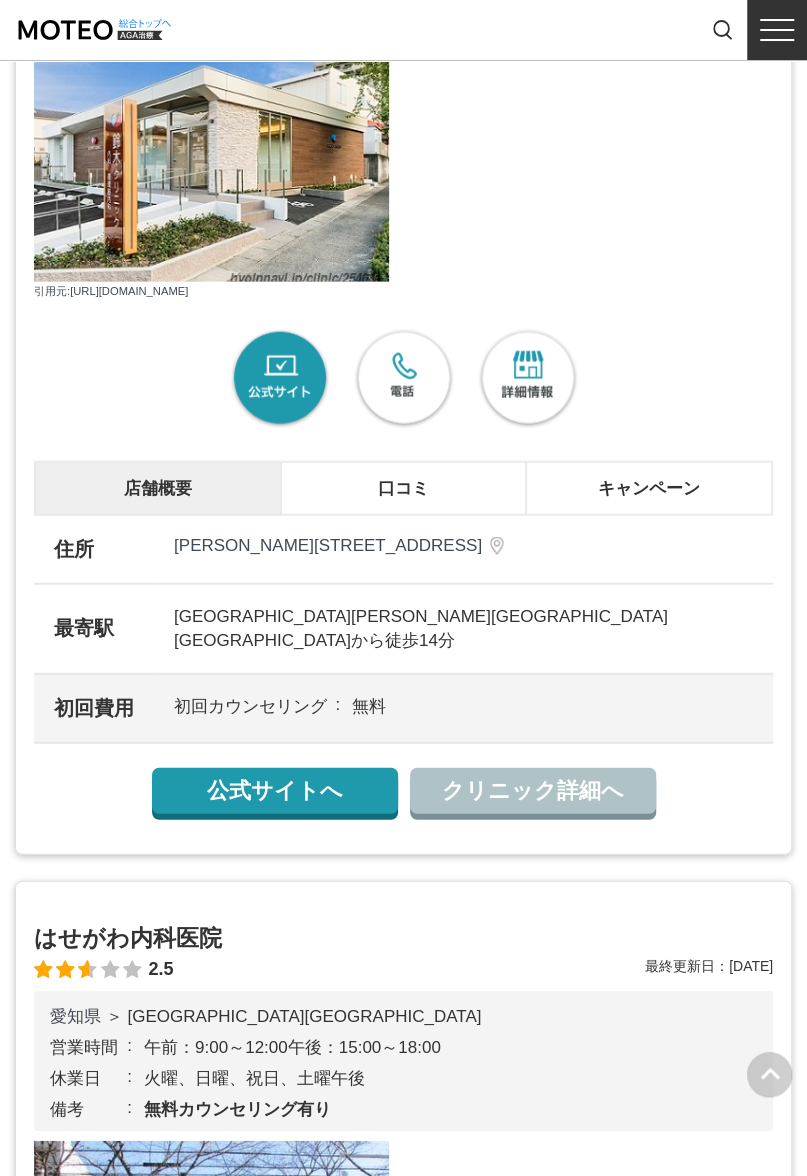 click on "鈴木クリニック
3.0
最終更新日： 2023.06.08
愛知県
＞
名古屋市名東区
営業時間
午前：9:00～12:30午後：16:00～19:00
休業日
木日祝
備考
無料カウンセリング有り
引用元:  電話" at bounding box center (403, 315) 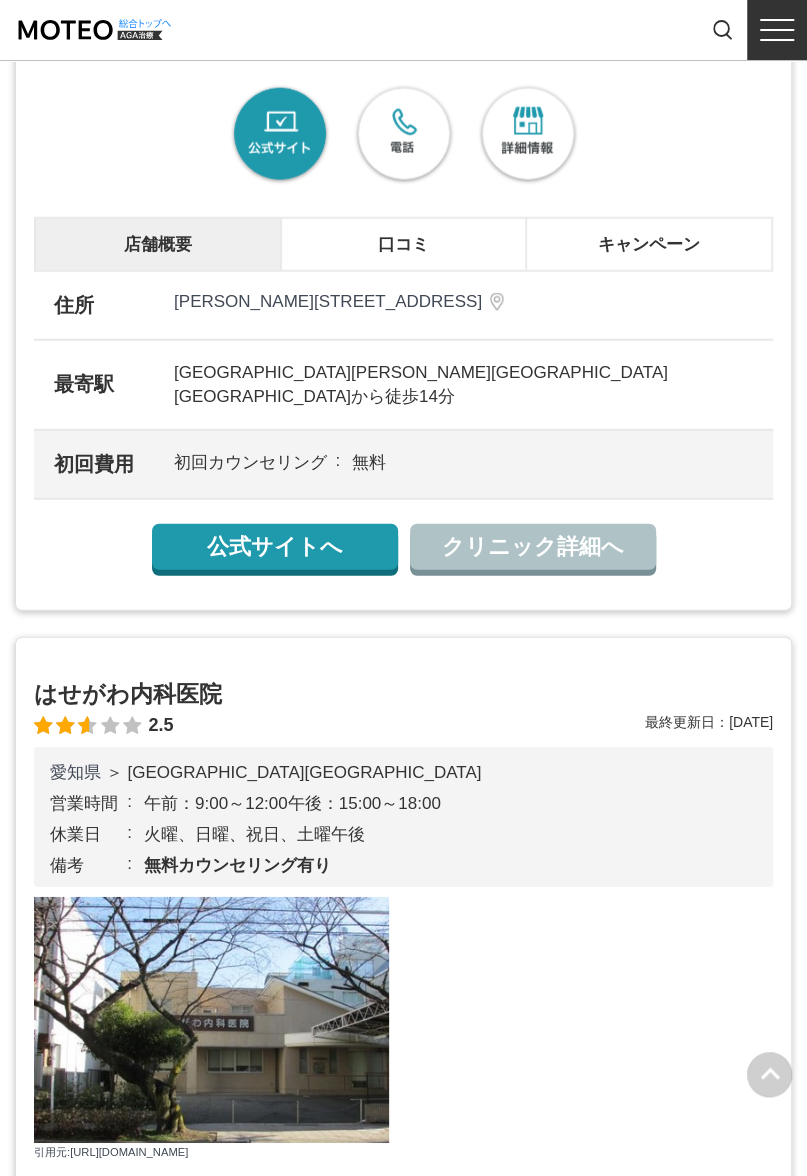 scroll, scrollTop: 1824, scrollLeft: 0, axis: vertical 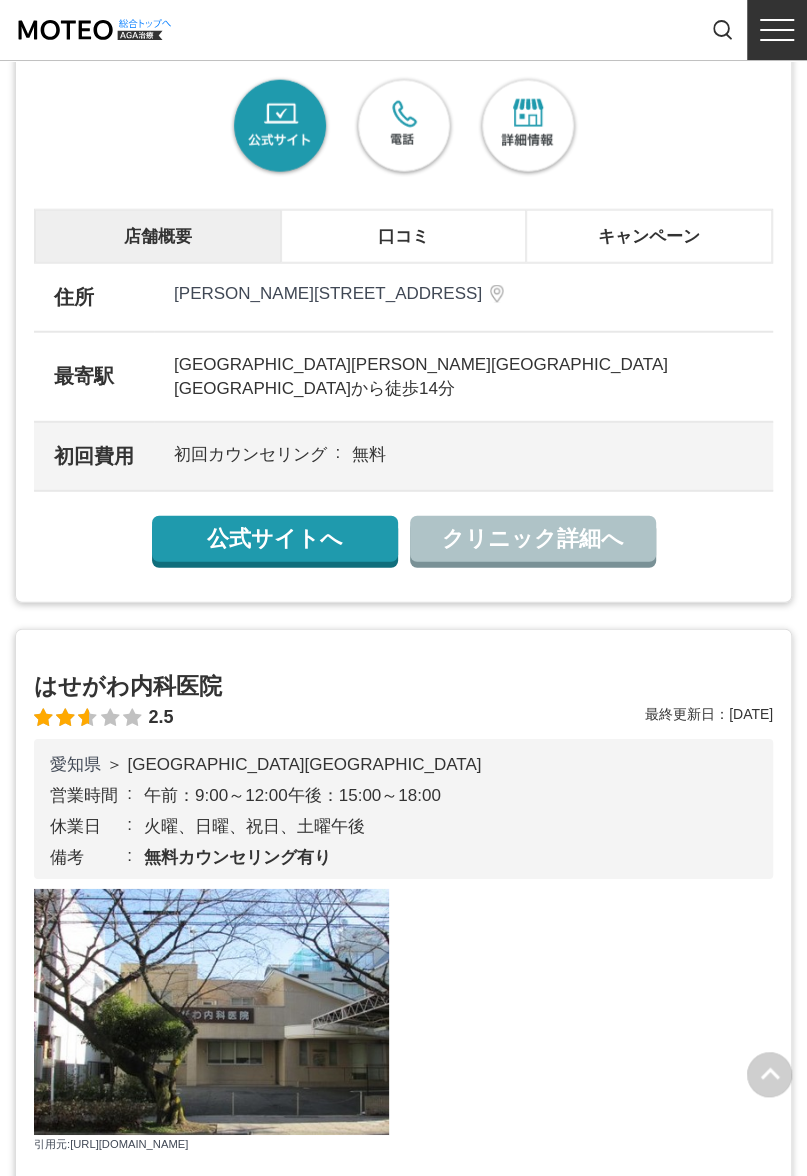 click on "クリニック詳細へ" at bounding box center (533, 539) 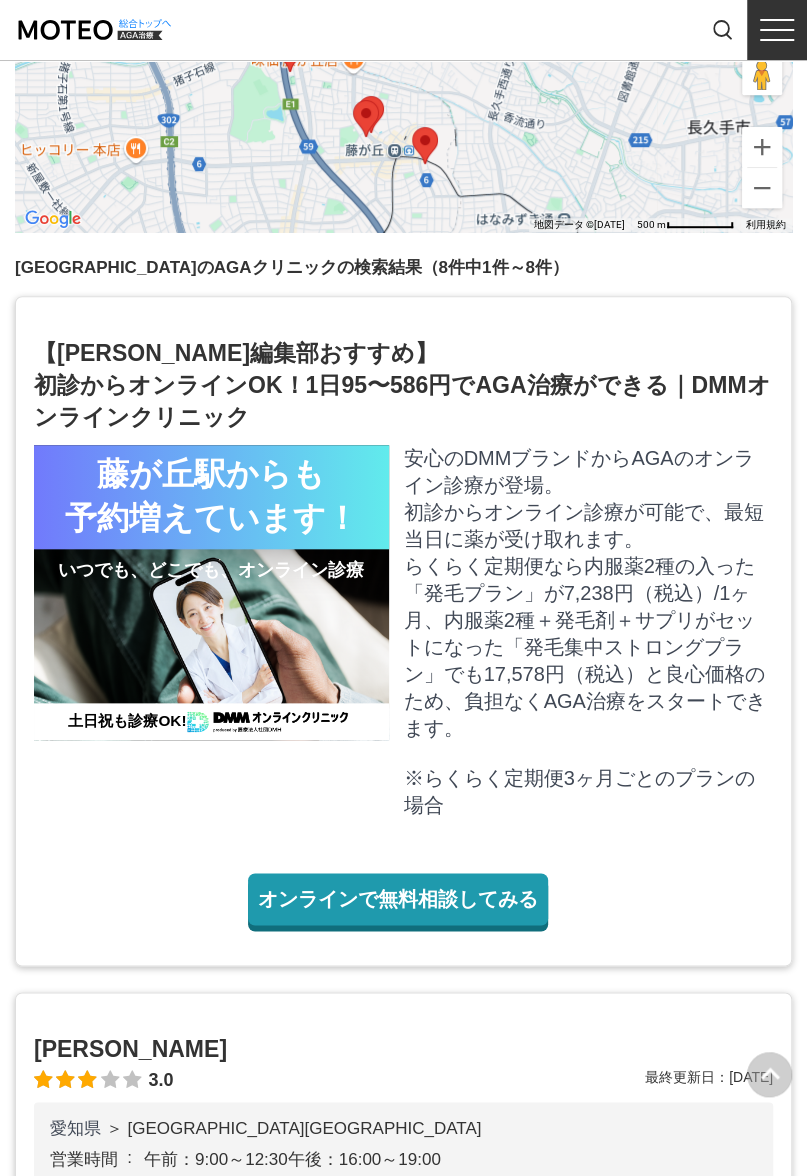 scroll, scrollTop: 357, scrollLeft: 0, axis: vertical 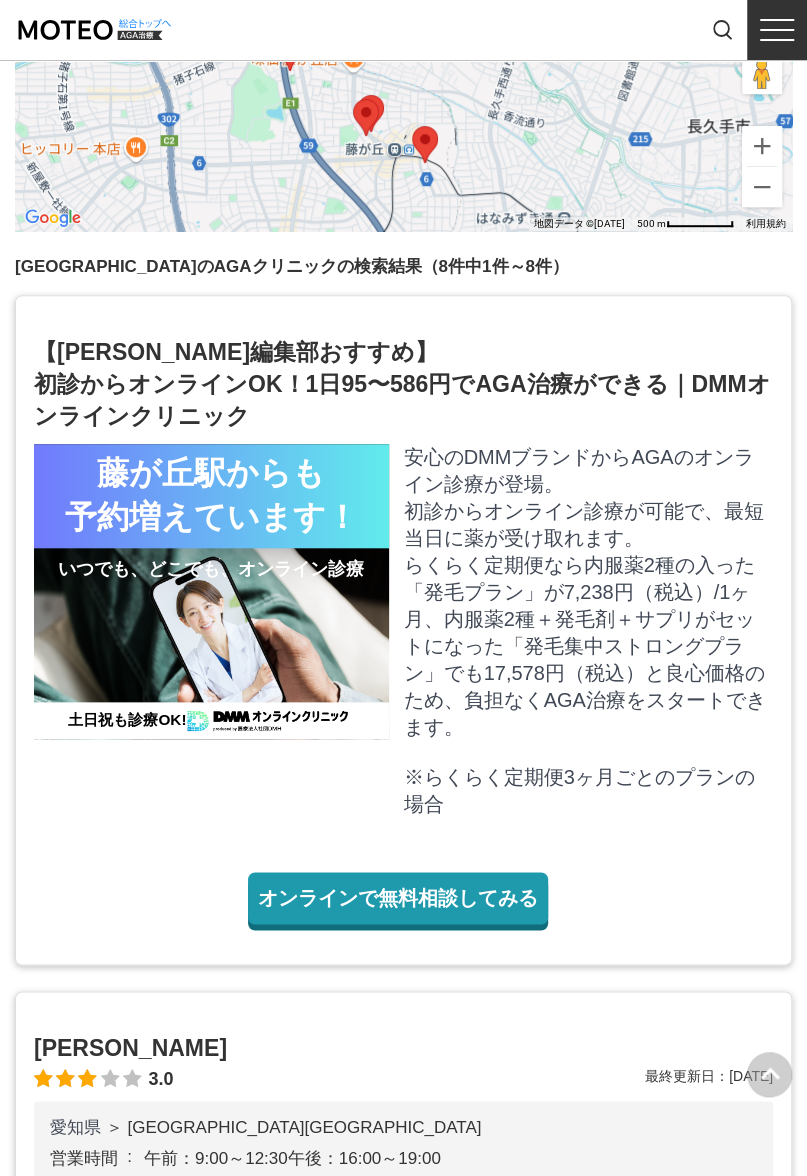 click on "オンラインで無料相談してみる" at bounding box center [398, 898] 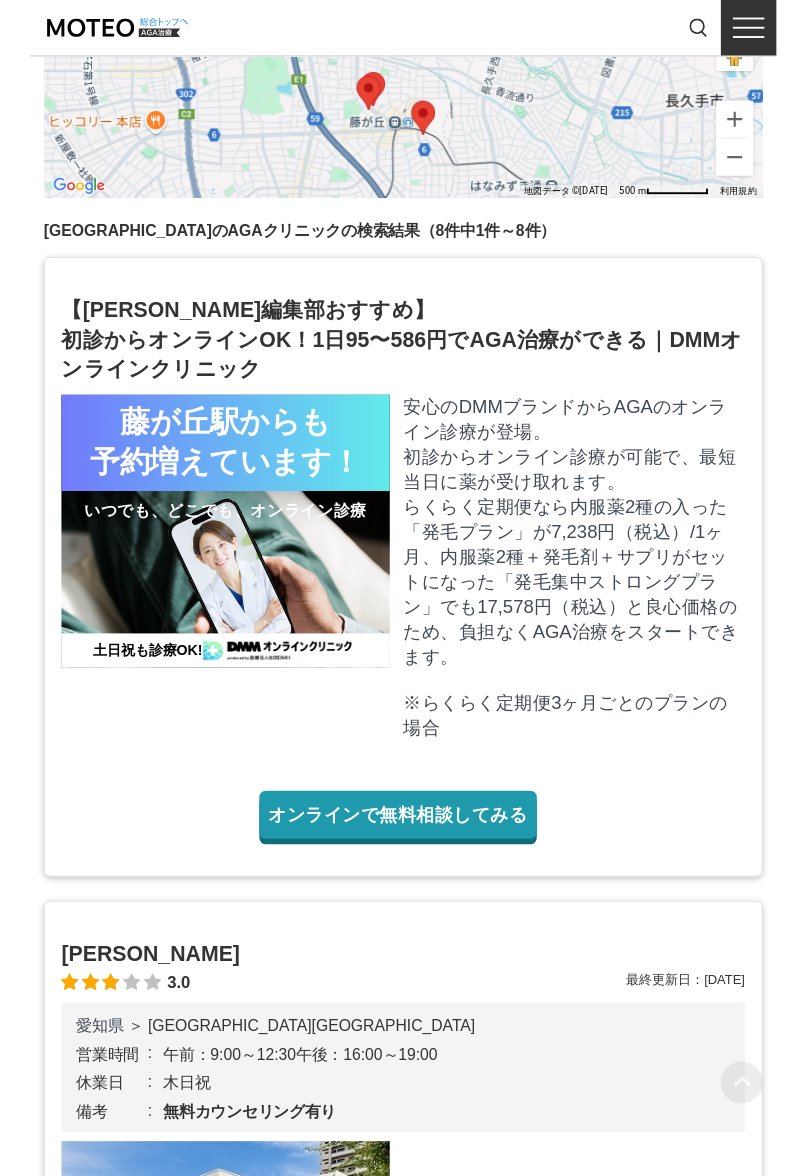 scroll, scrollTop: 453, scrollLeft: 0, axis: vertical 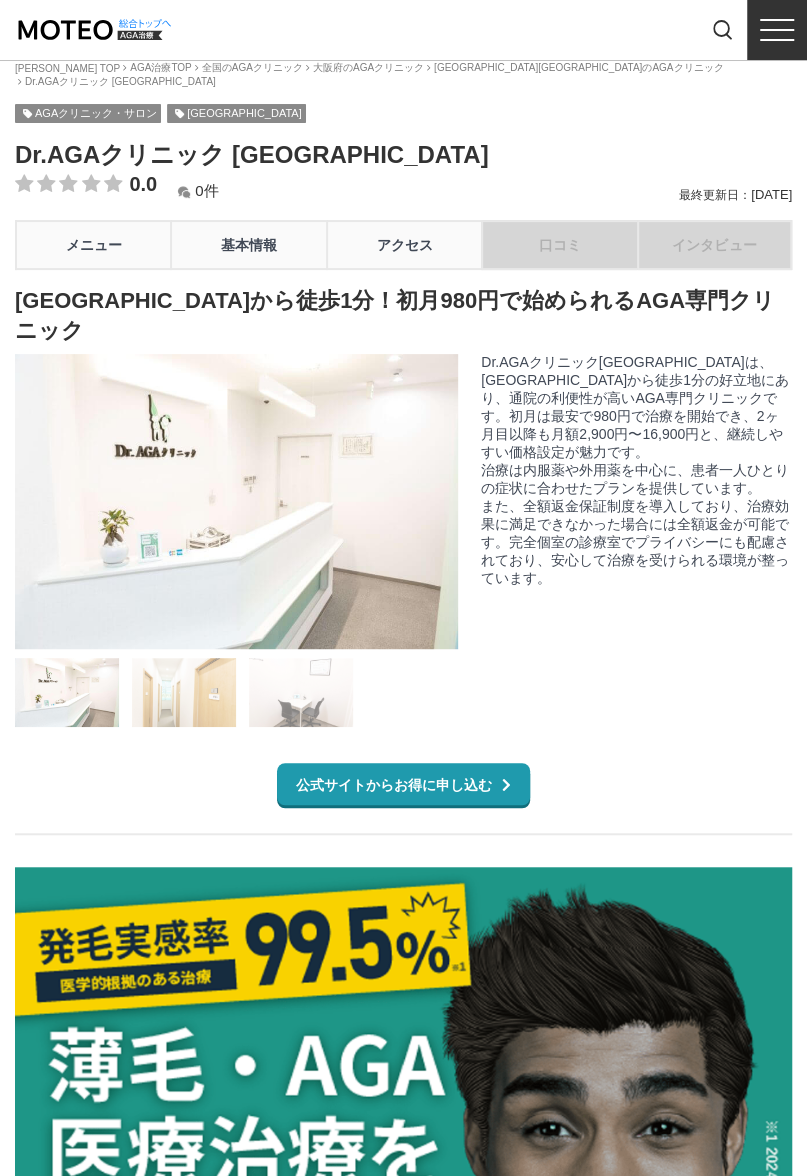 click on "全国のAGAクリニック" at bounding box center [252, 67] 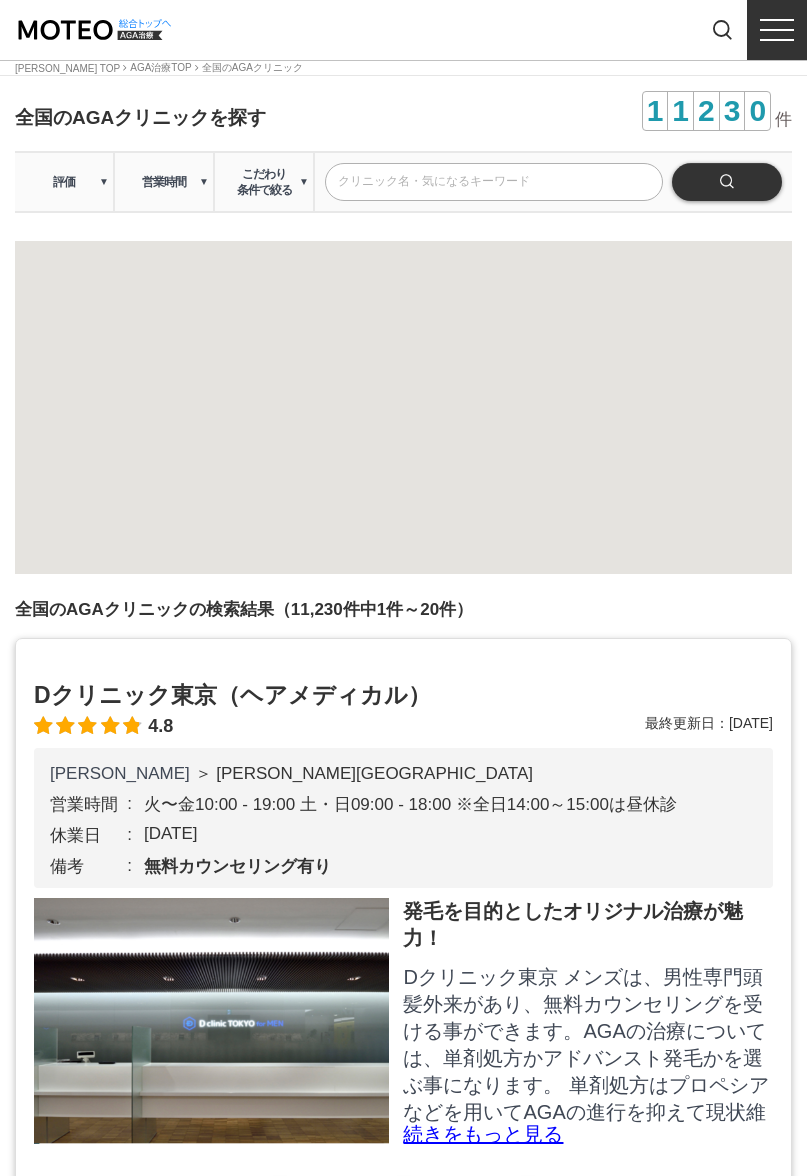 scroll, scrollTop: 0, scrollLeft: 0, axis: both 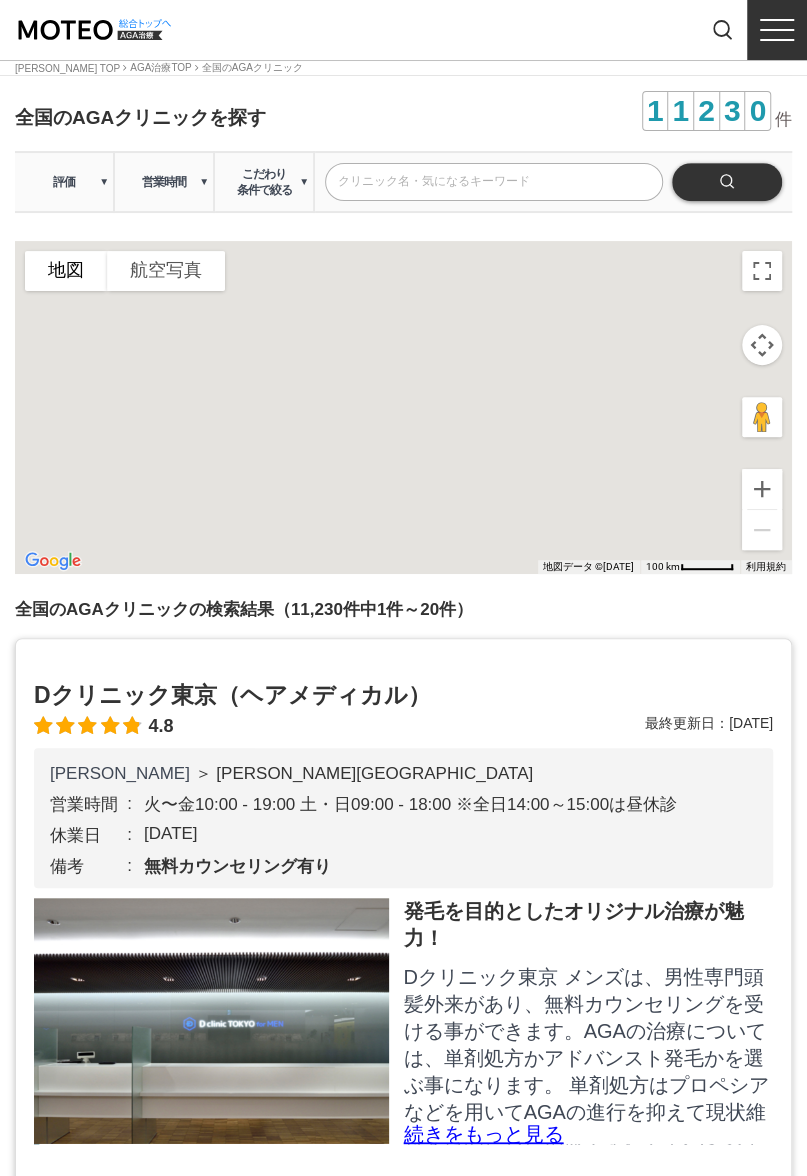 click on "AGA治療TOP" at bounding box center [161, 67] 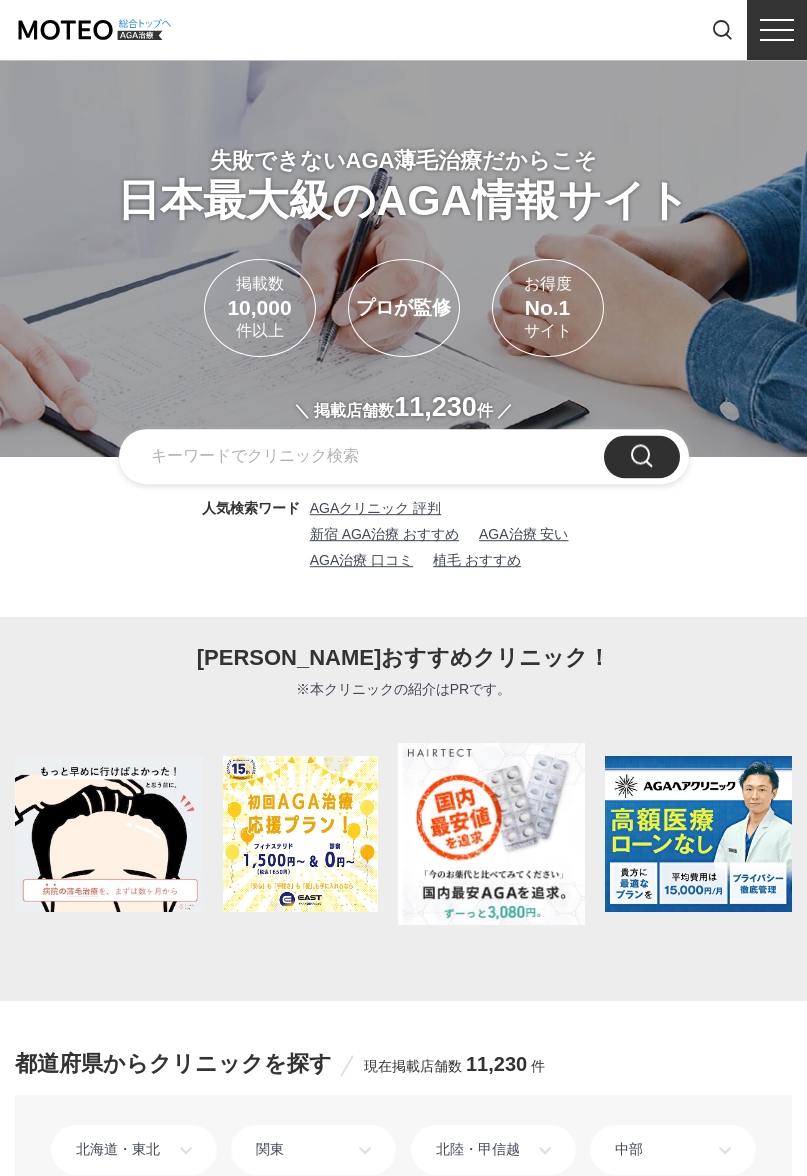 scroll, scrollTop: 47, scrollLeft: 0, axis: vertical 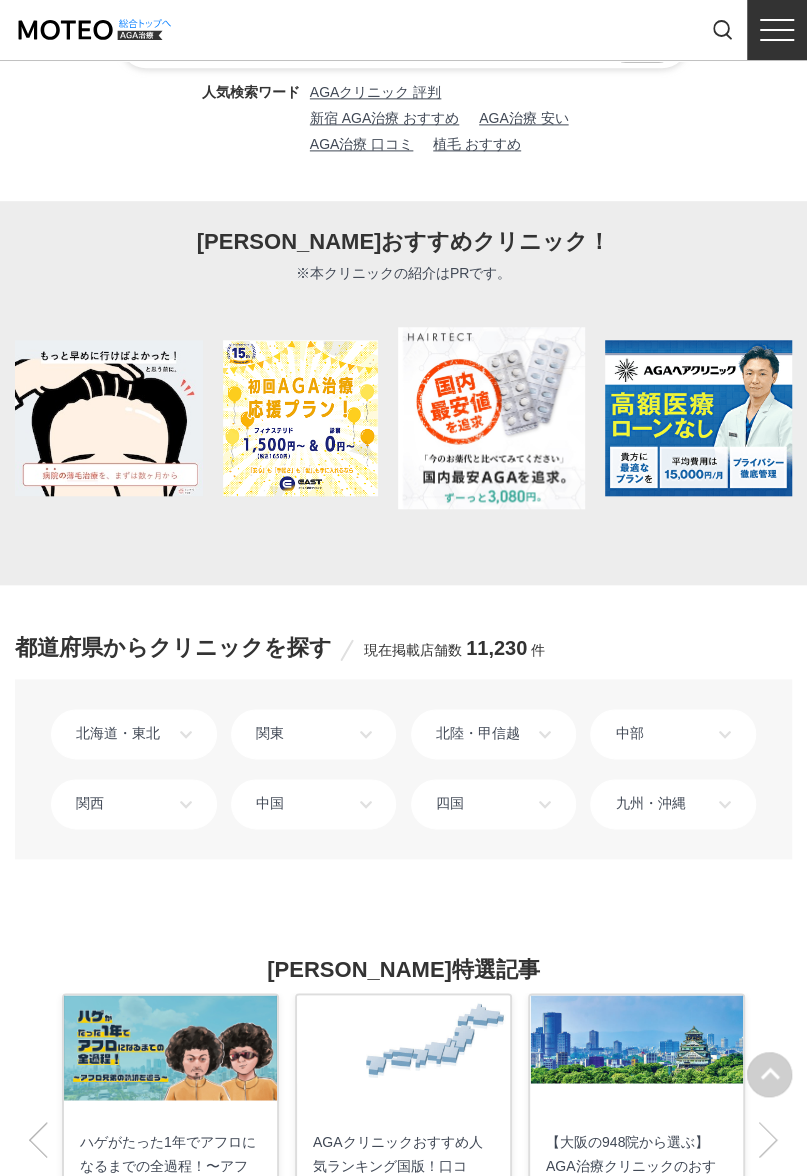 click on "中部" at bounding box center [673, 734] 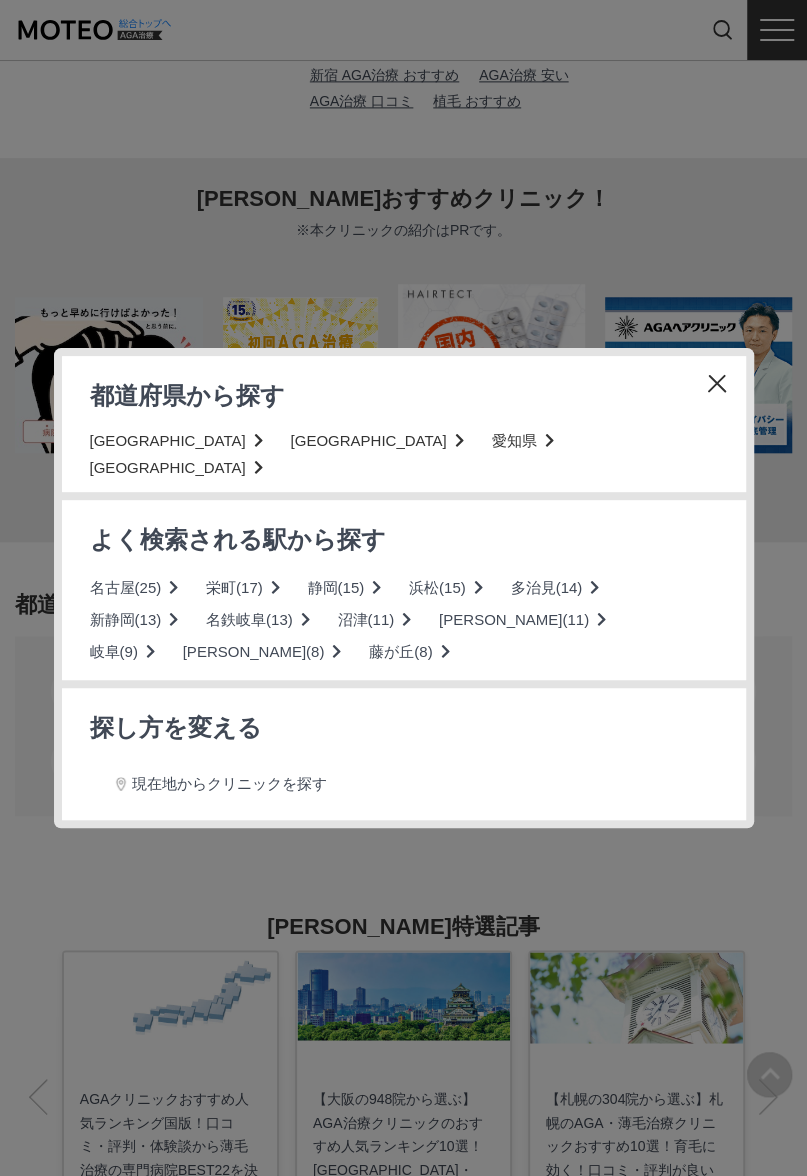 scroll, scrollTop: 477, scrollLeft: 0, axis: vertical 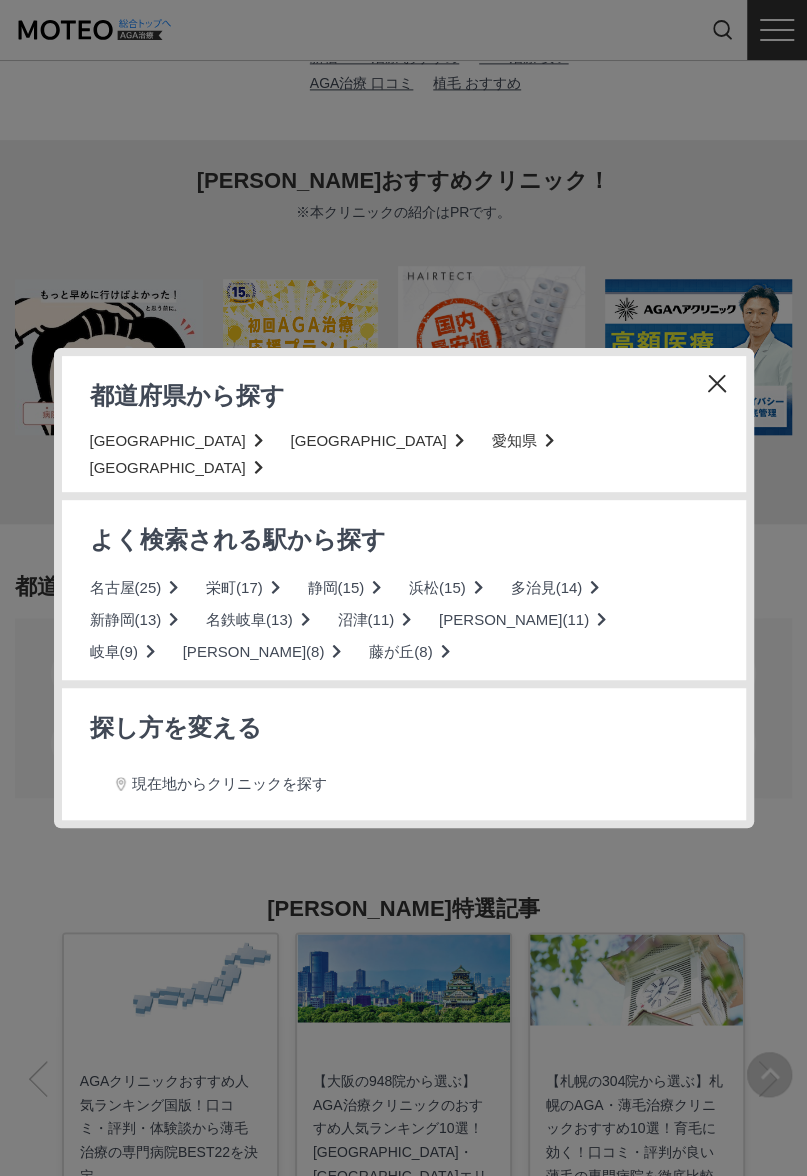 click on "栄町(17)" at bounding box center (243, 588) 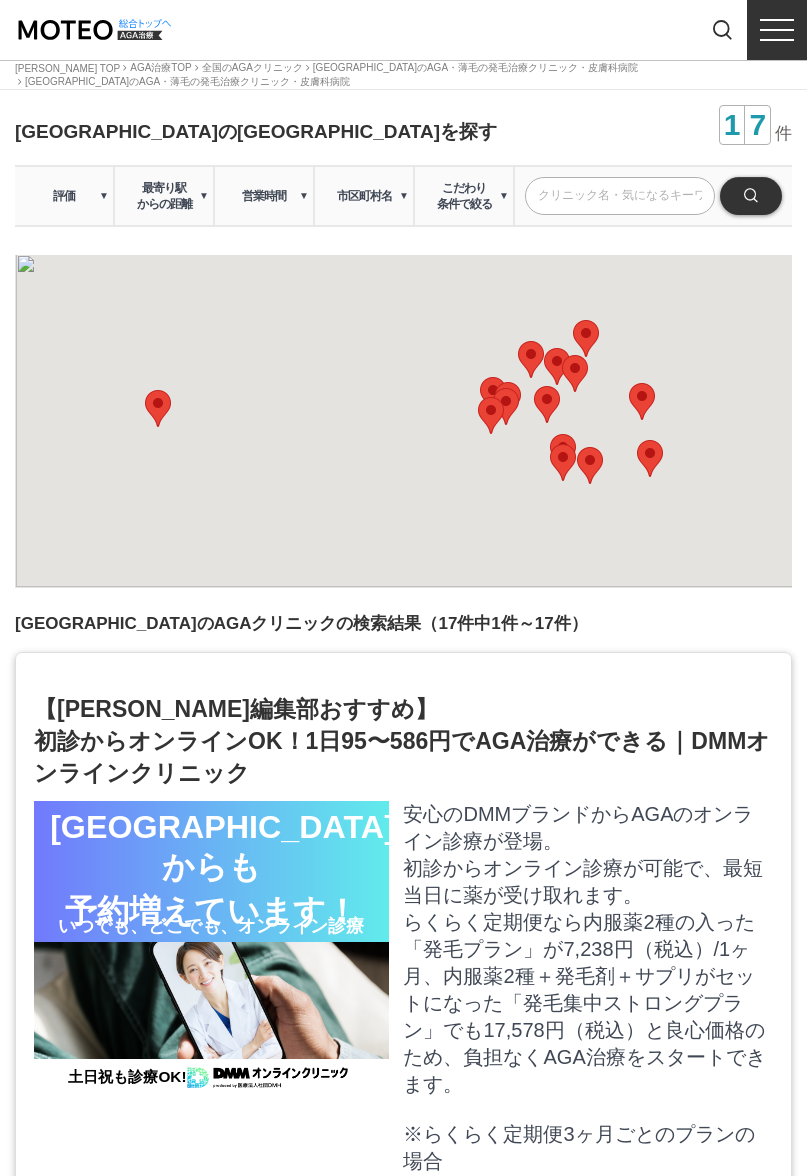 scroll, scrollTop: 0, scrollLeft: 0, axis: both 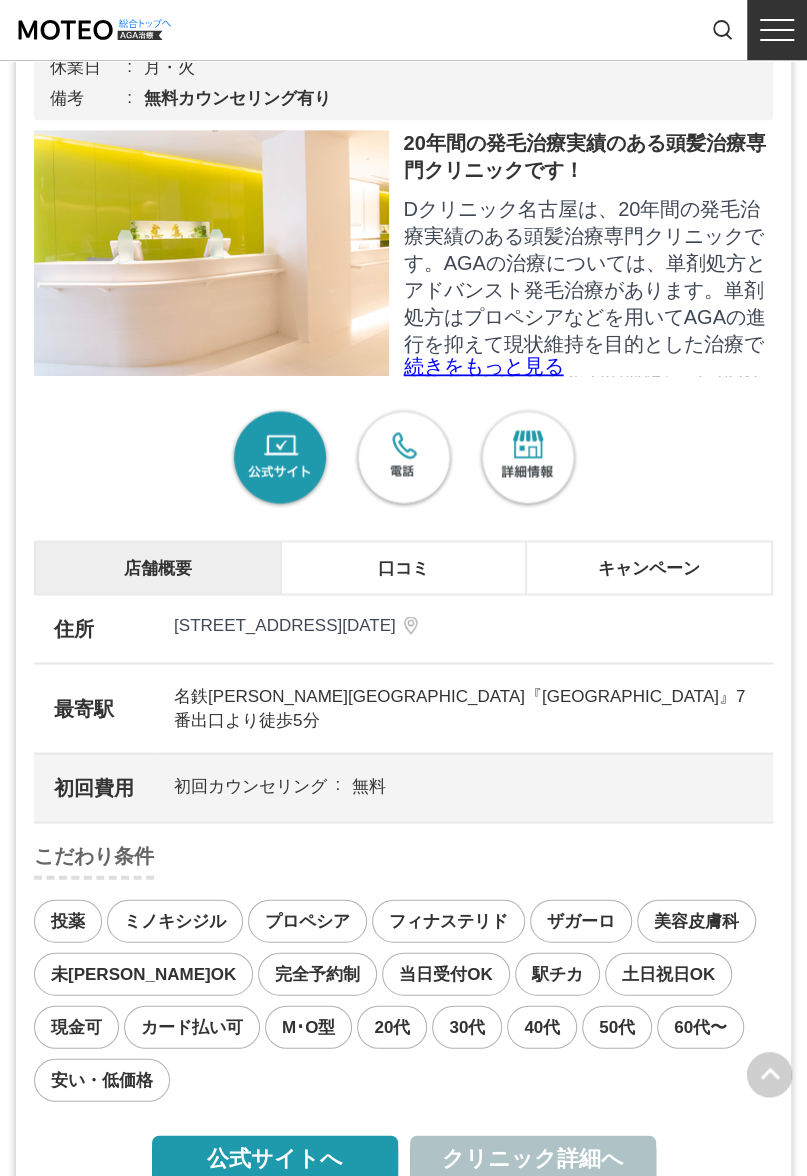 click on "キャンペーン" at bounding box center (649, 567) 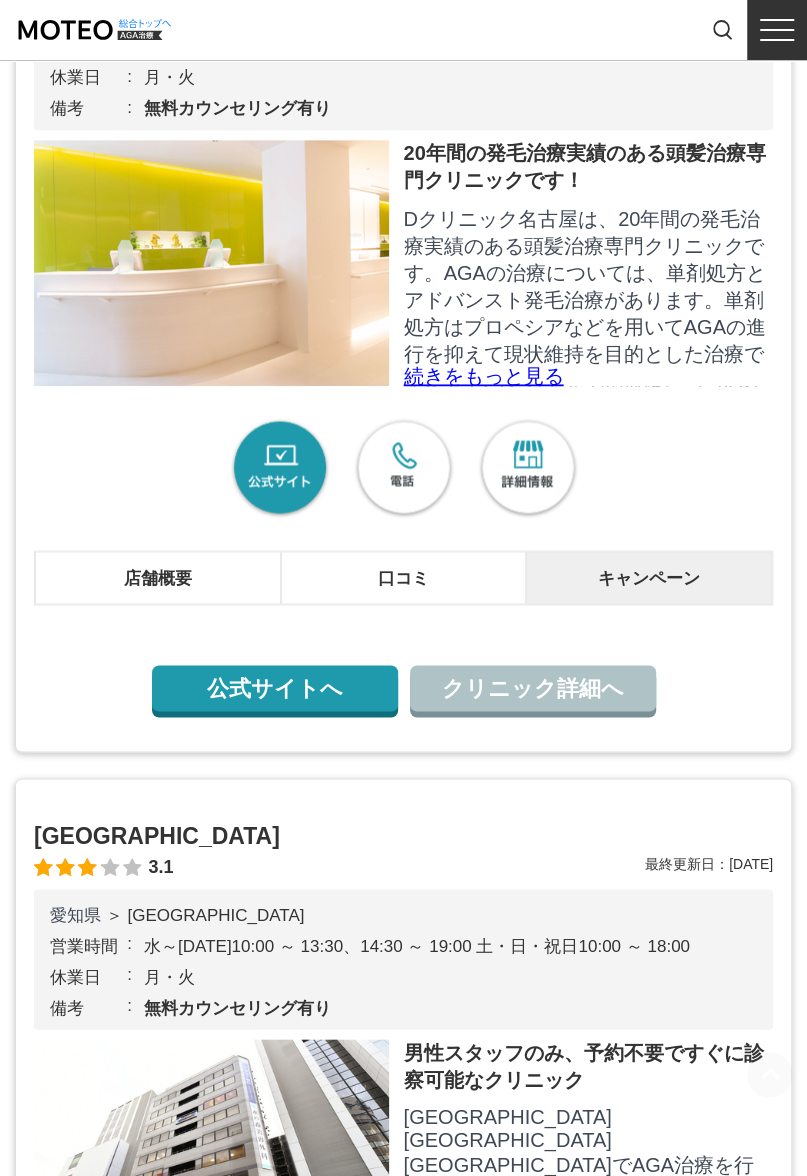 scroll, scrollTop: 3863, scrollLeft: 0, axis: vertical 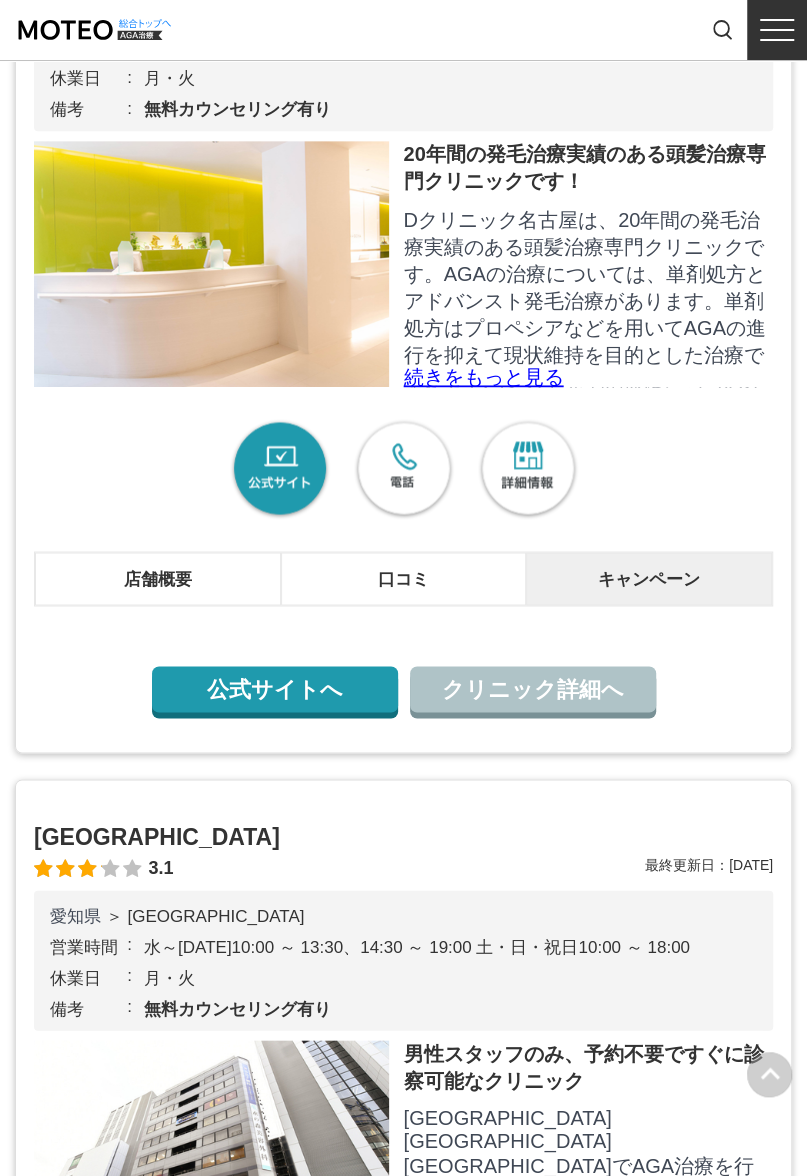 click on "公式サイトへ" at bounding box center (275, 689) 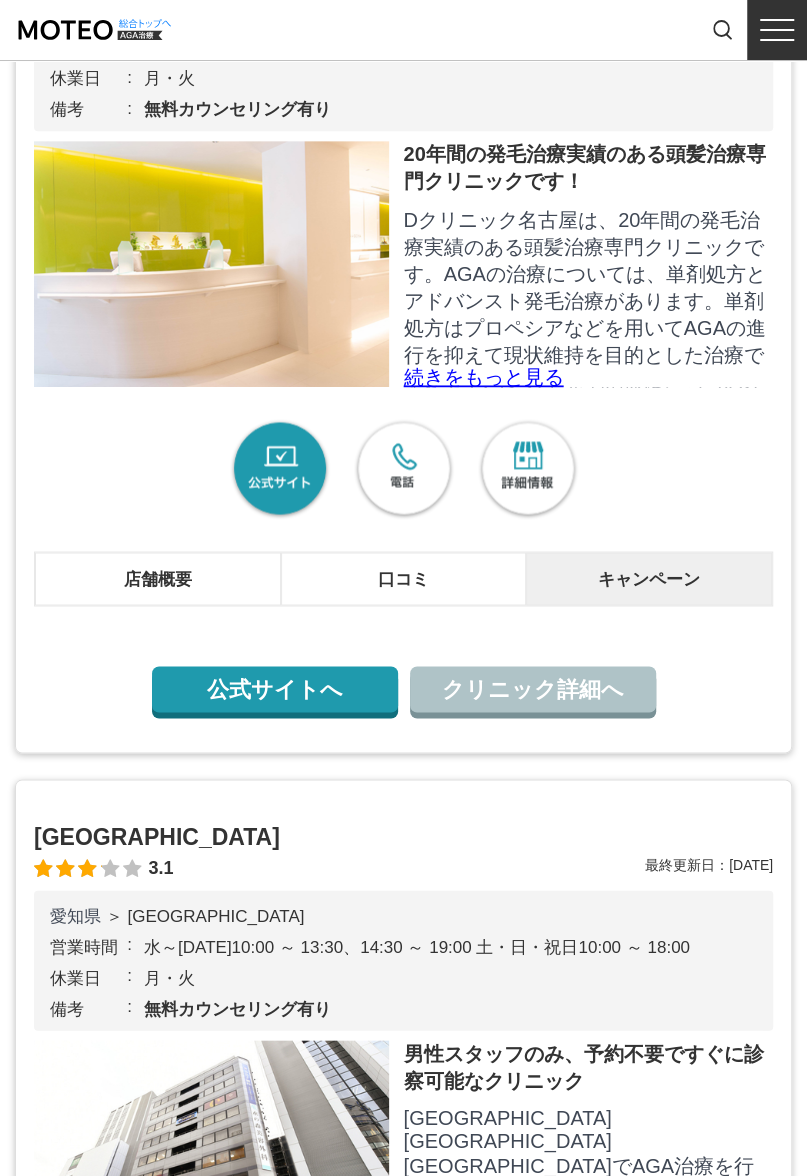 click on "クリニック詳細へ" at bounding box center [533, 689] 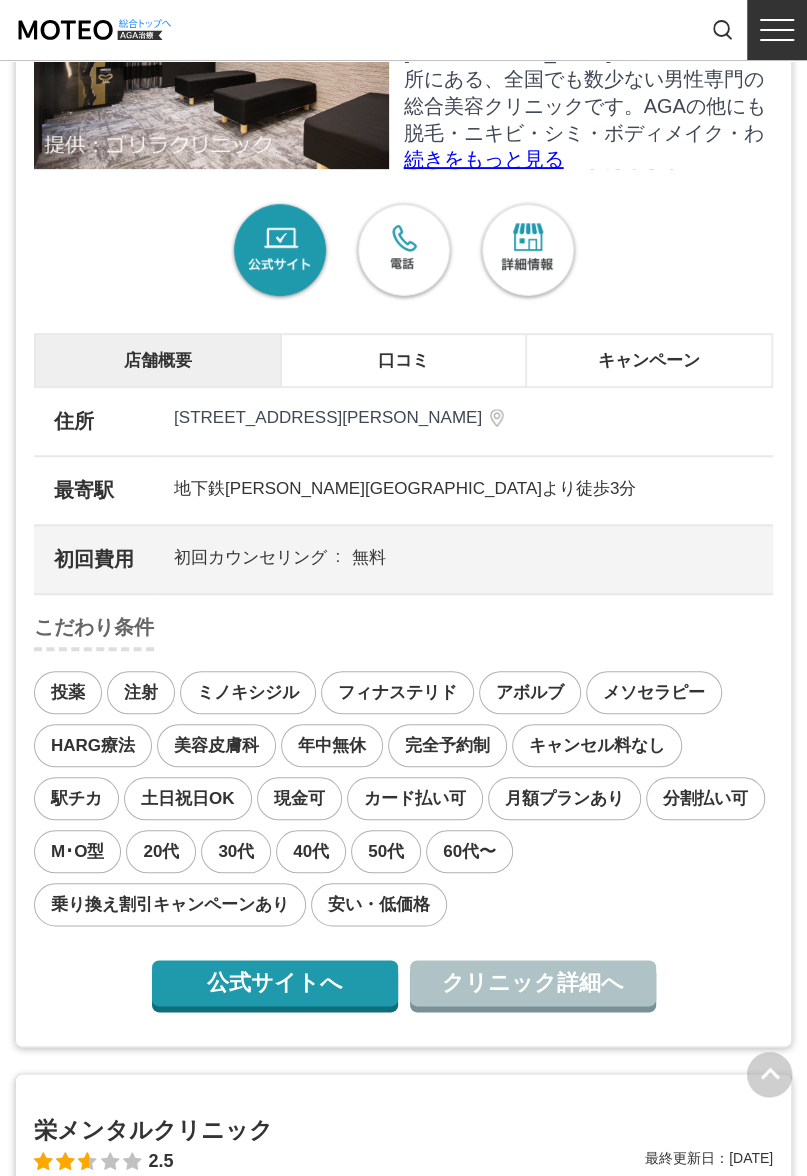 scroll, scrollTop: 9062, scrollLeft: 0, axis: vertical 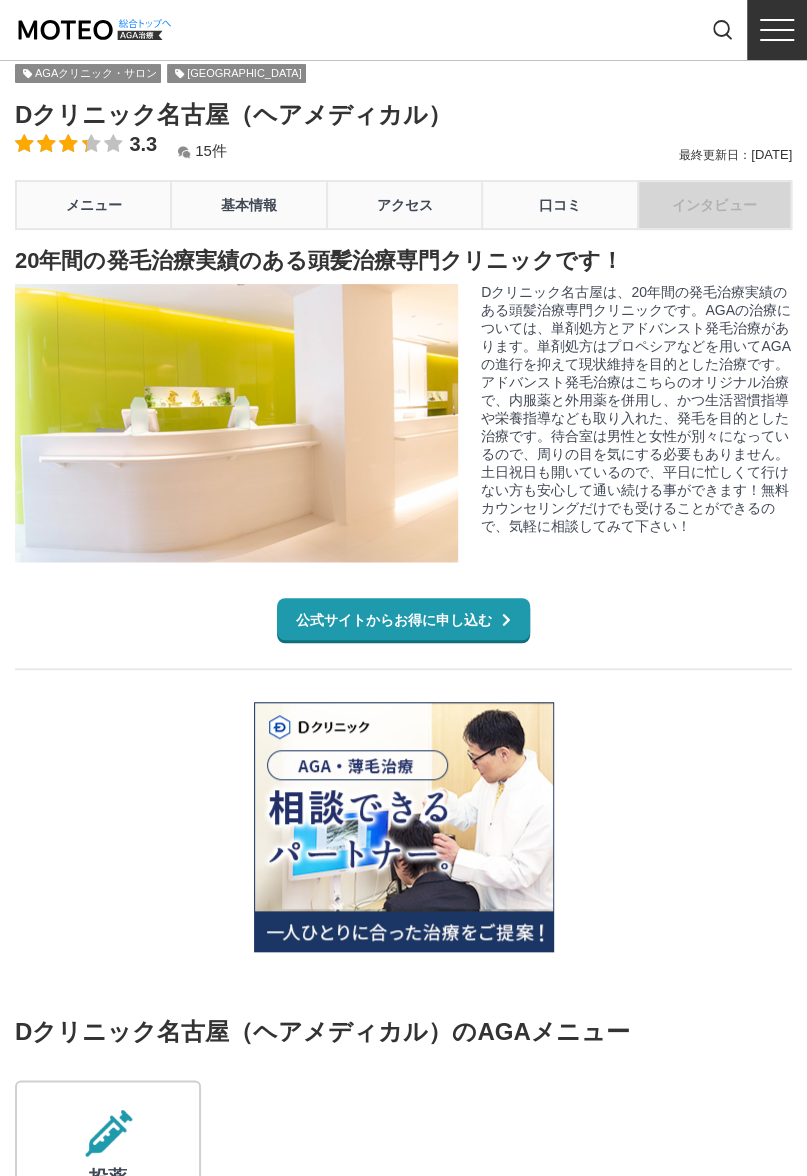 click on "アクセス" at bounding box center (403, 205) 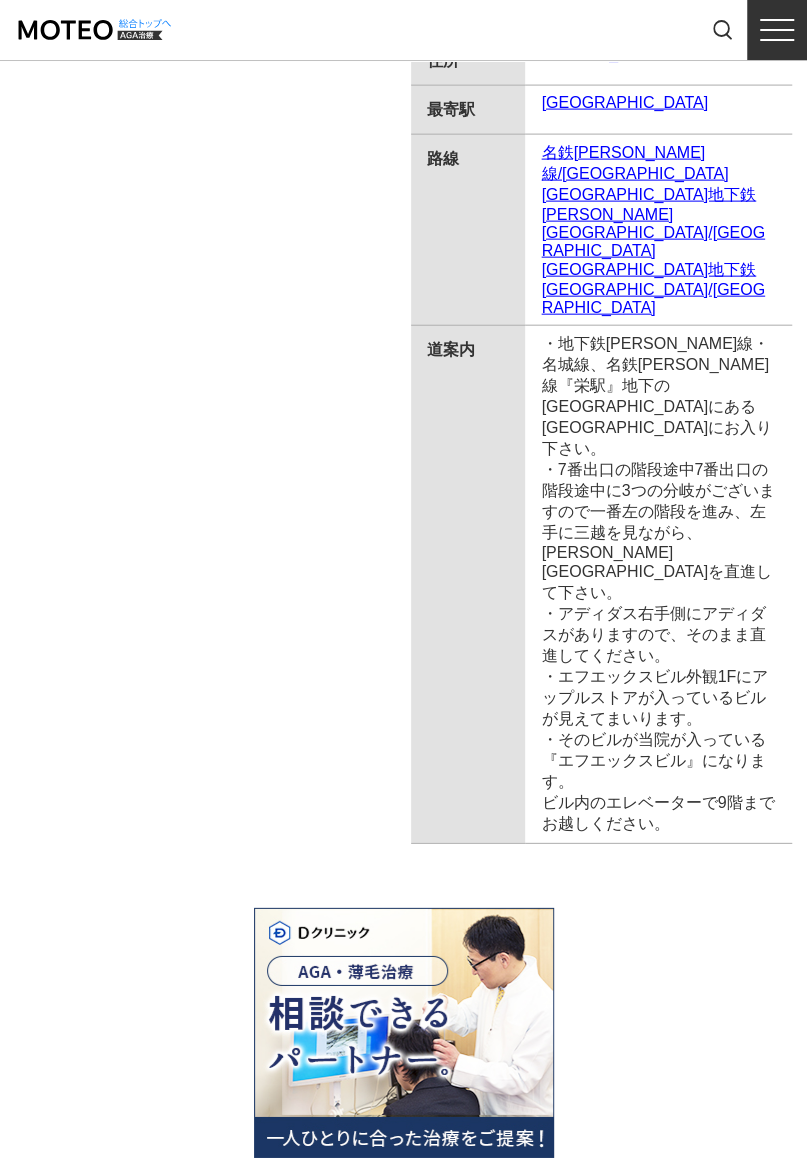 scroll, scrollTop: 0, scrollLeft: 0, axis: both 